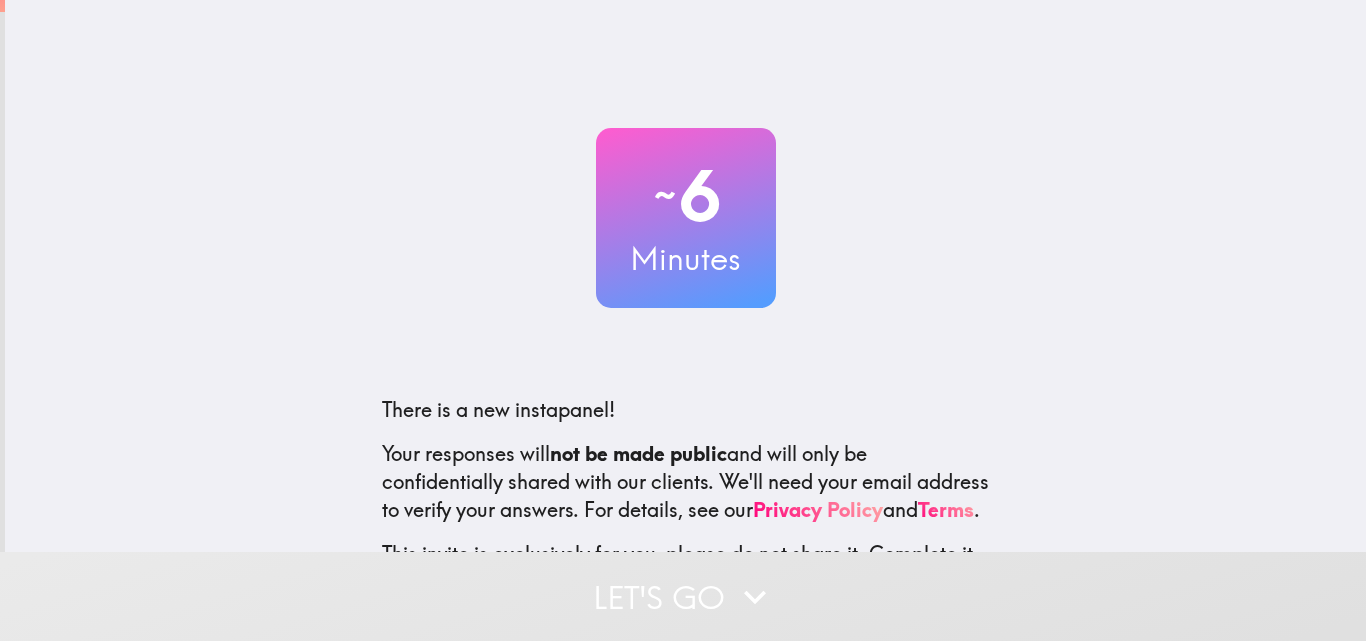 scroll, scrollTop: 0, scrollLeft: 0, axis: both 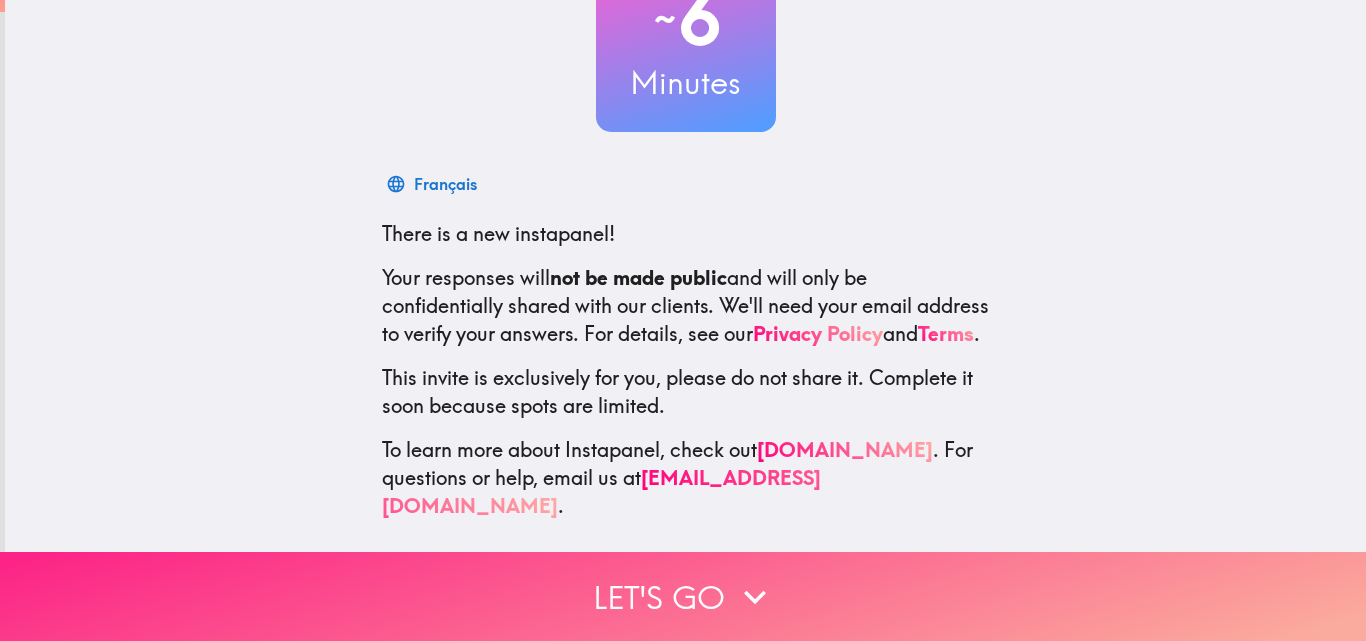 click on "Let's go" at bounding box center [683, 596] 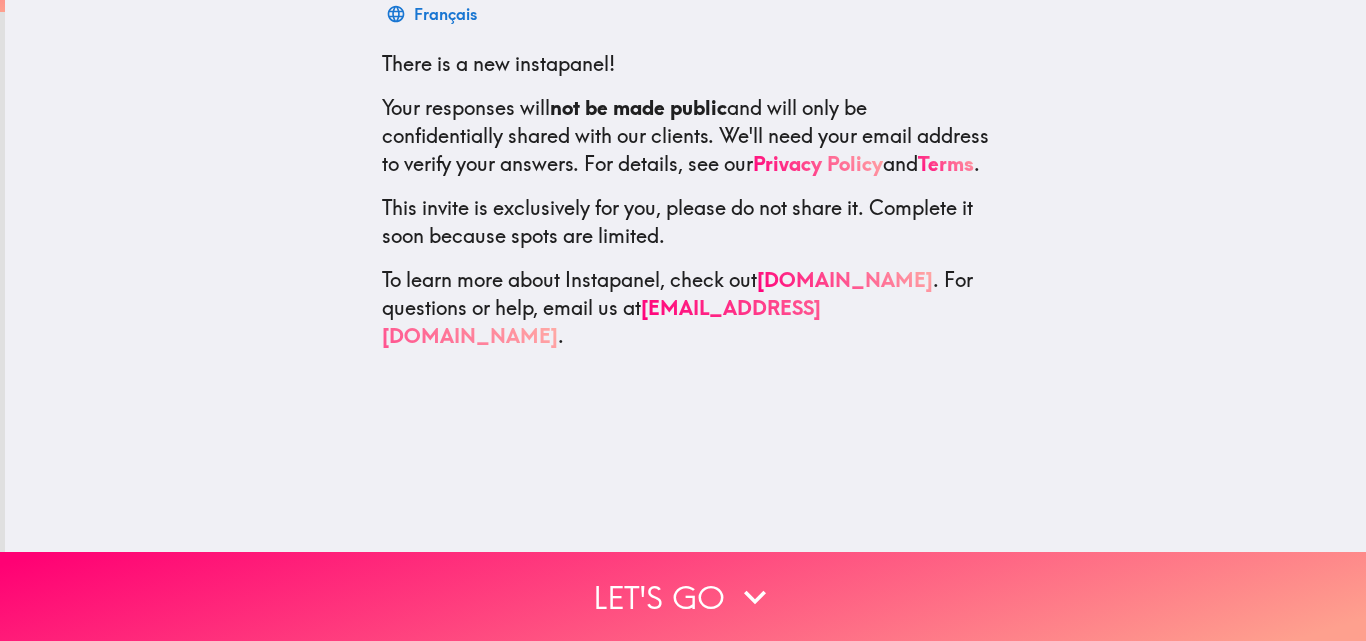 scroll, scrollTop: 0, scrollLeft: 0, axis: both 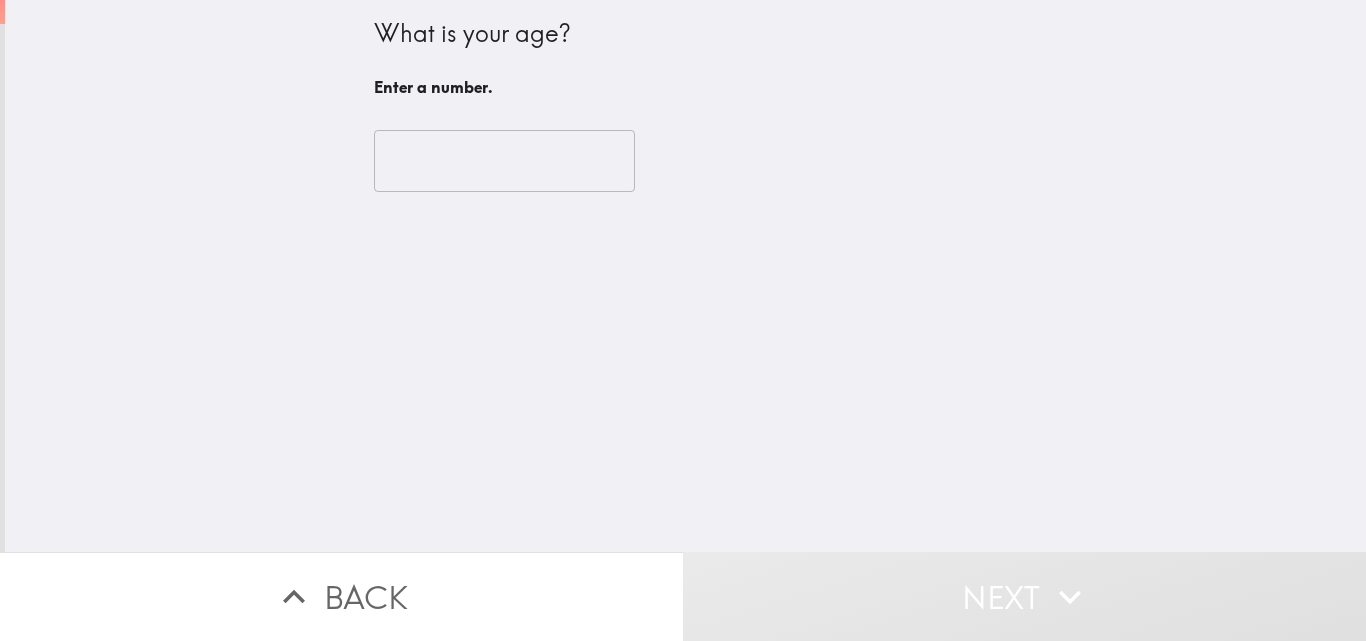 click at bounding box center [504, 161] 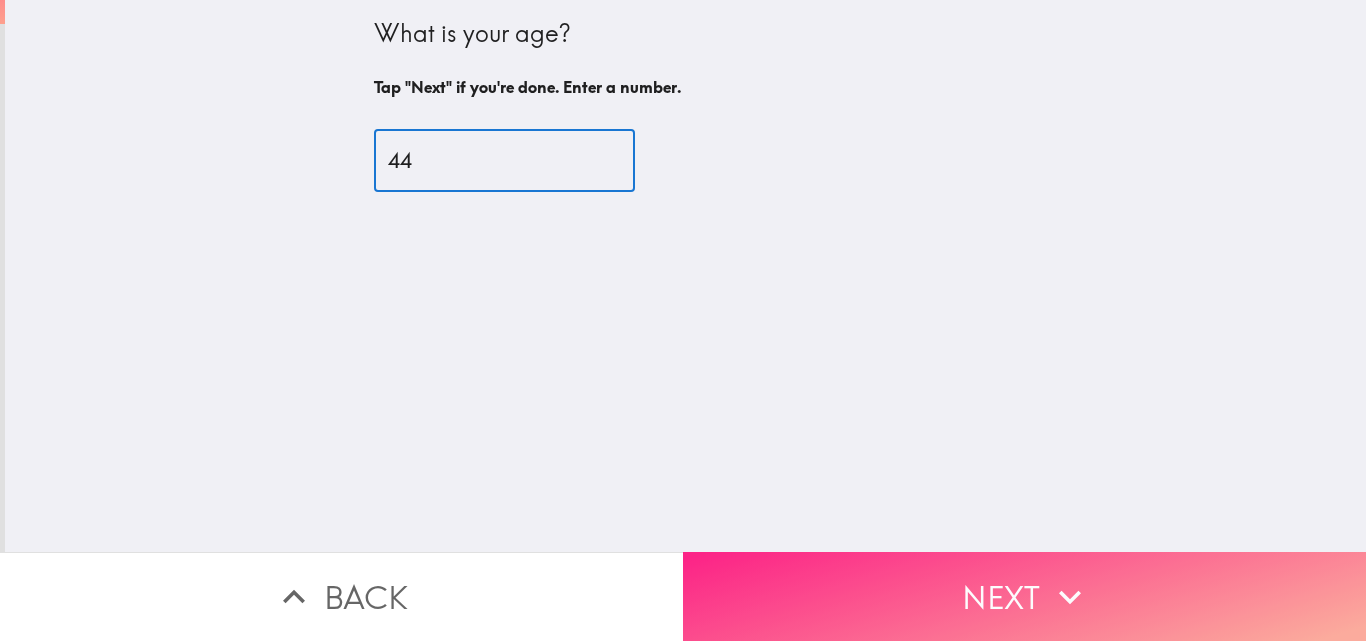 type on "44" 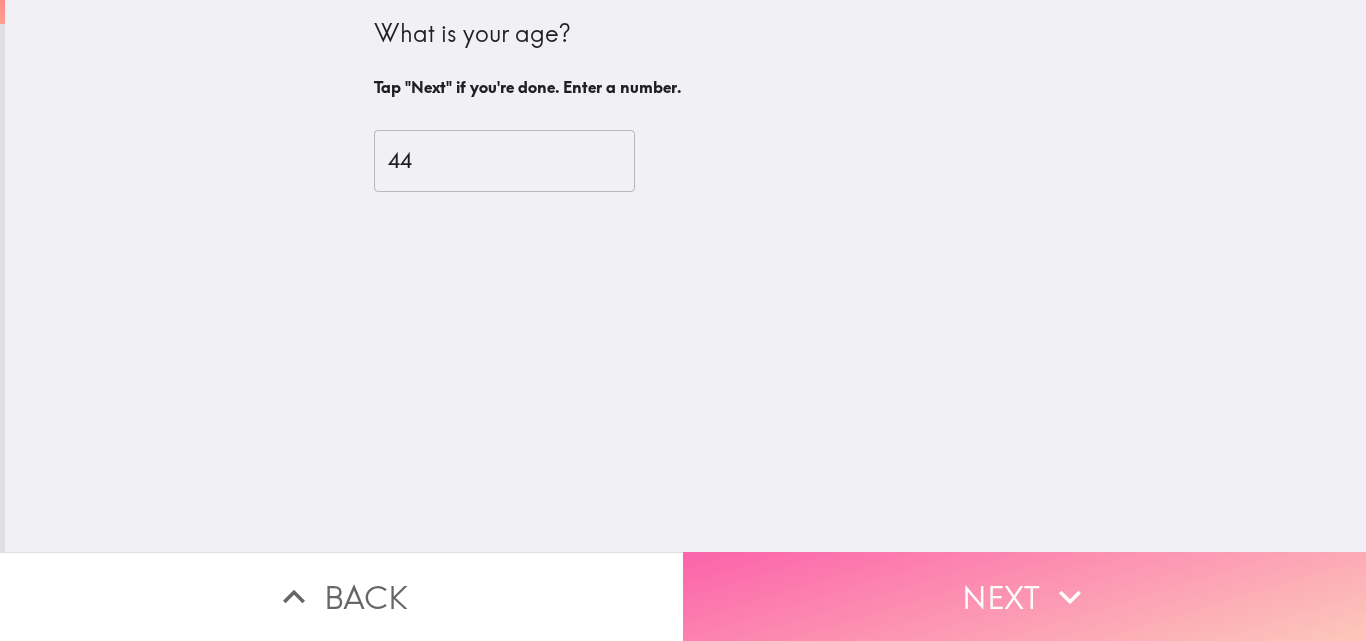 click on "Next" at bounding box center [1024, 596] 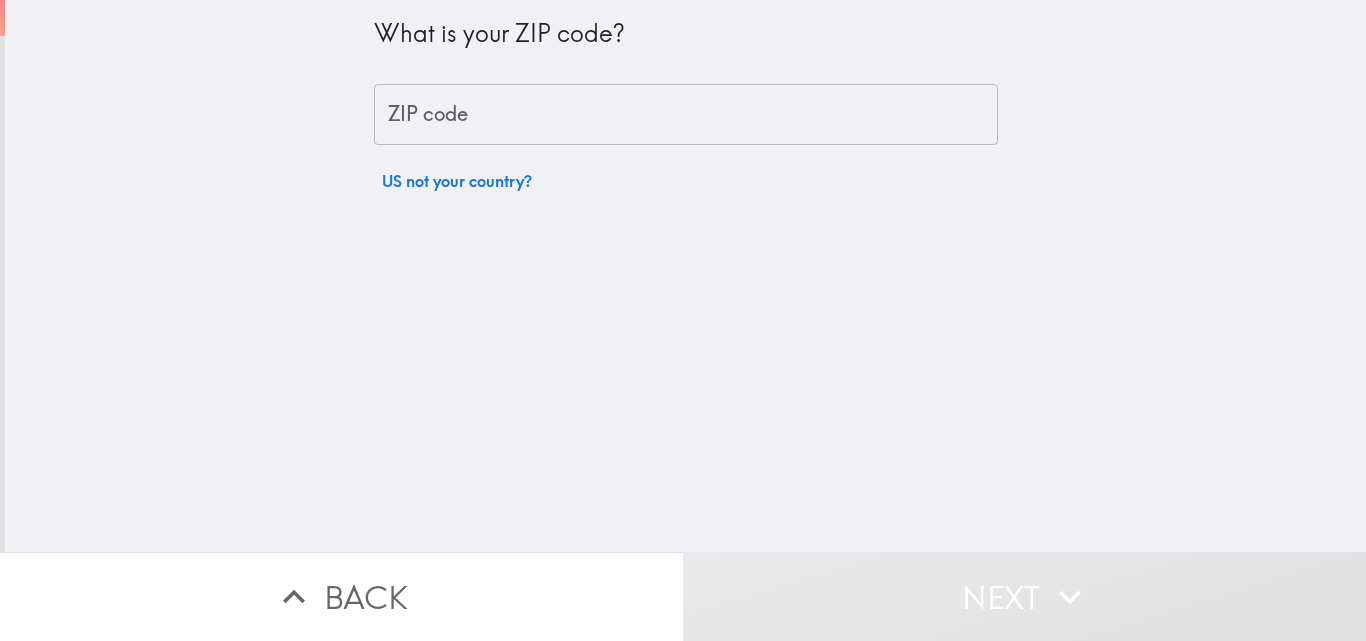 click on "What is your ZIP code? ZIP code ZIP code US not your country?" at bounding box center (686, 100) 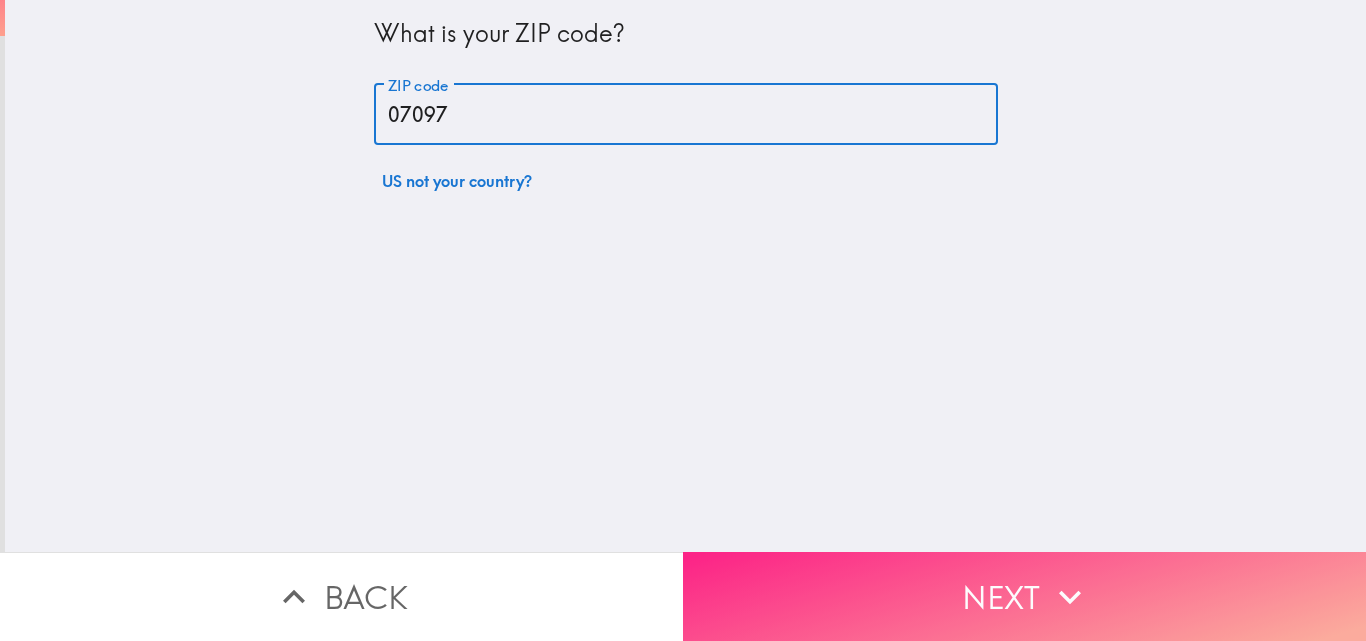 type on "07097" 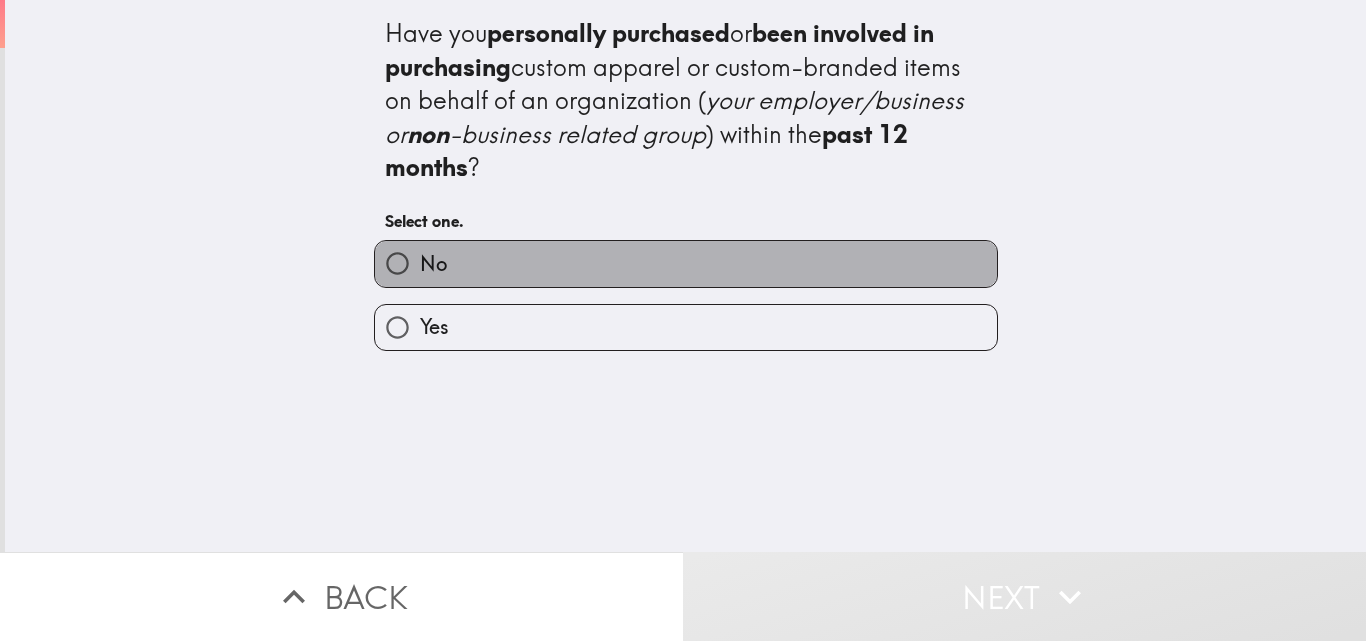 click on "No" at bounding box center (686, 263) 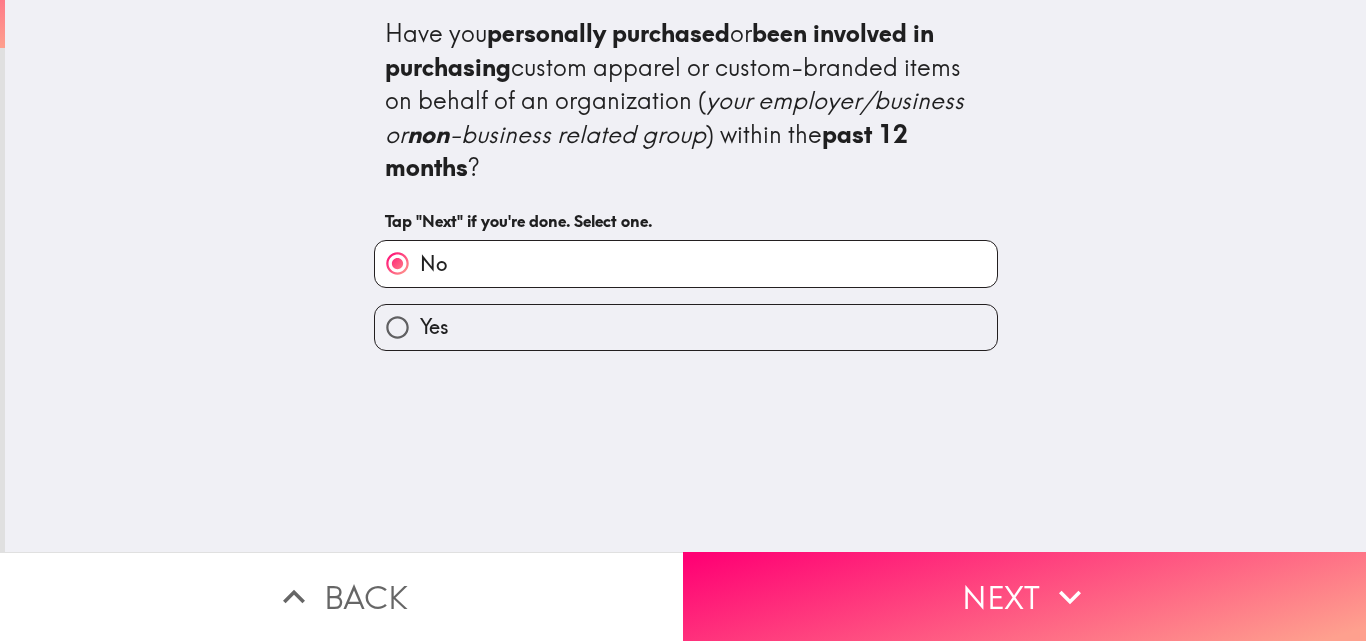 click on "Yes" at bounding box center [678, 319] 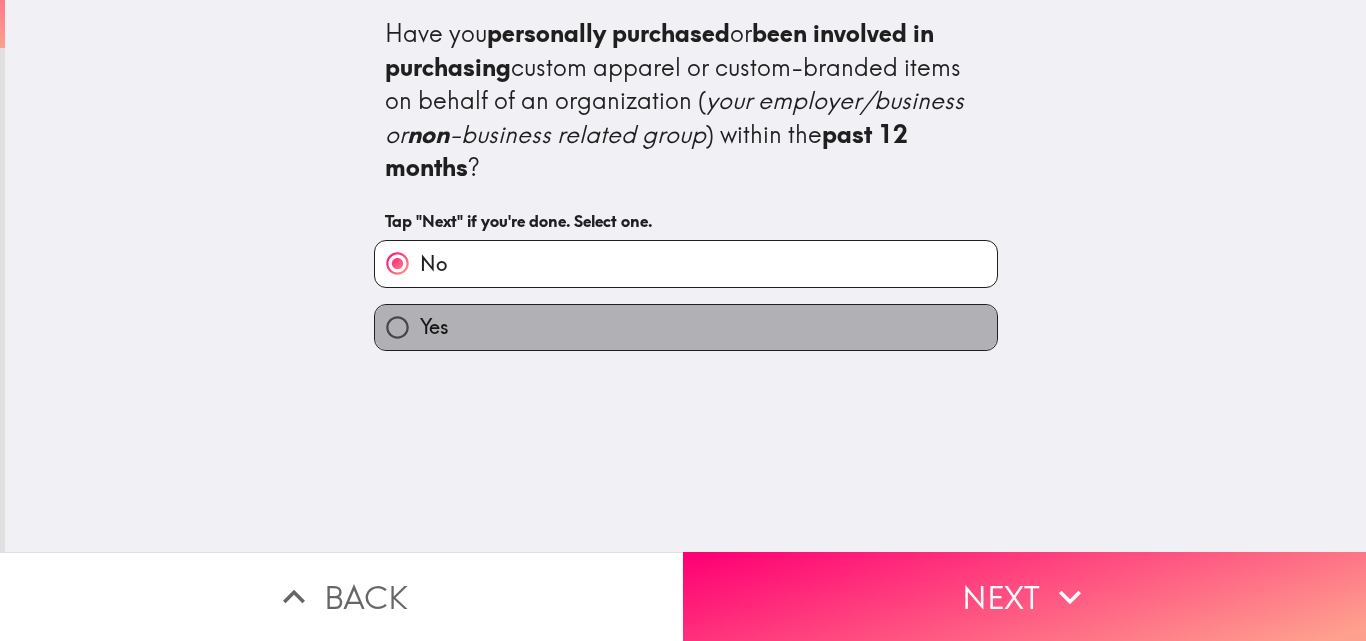 click on "Yes" at bounding box center [686, 327] 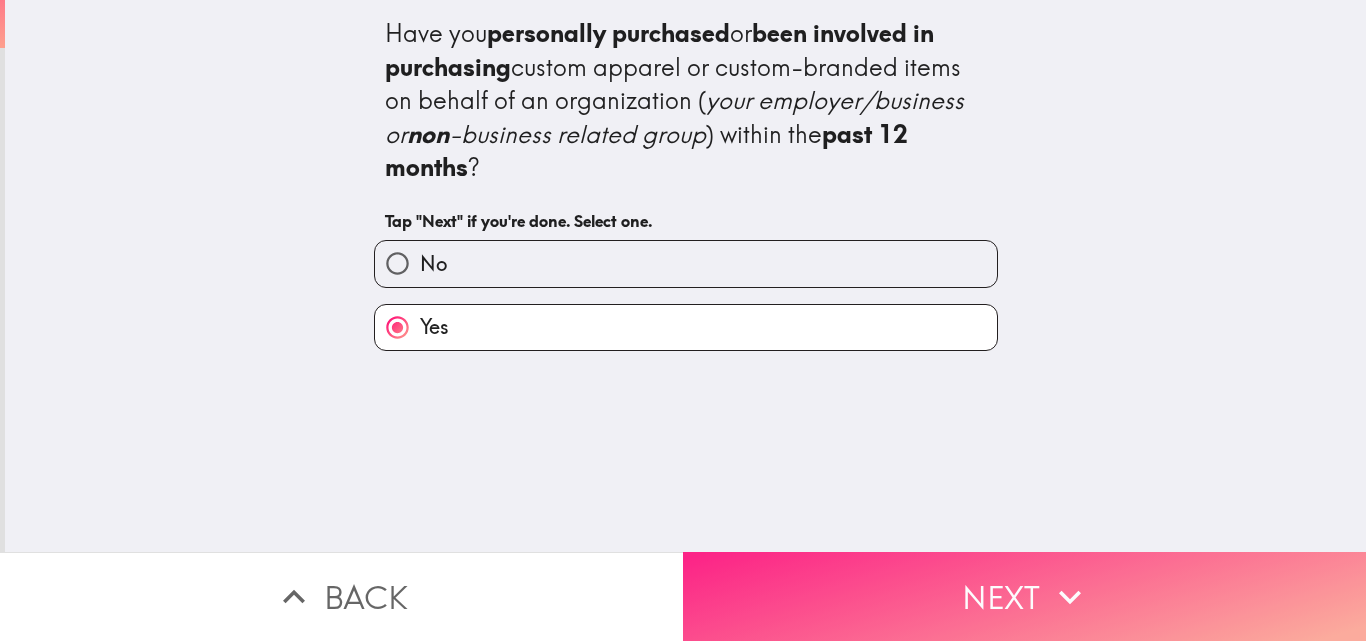 click on "Next" at bounding box center [1024, 596] 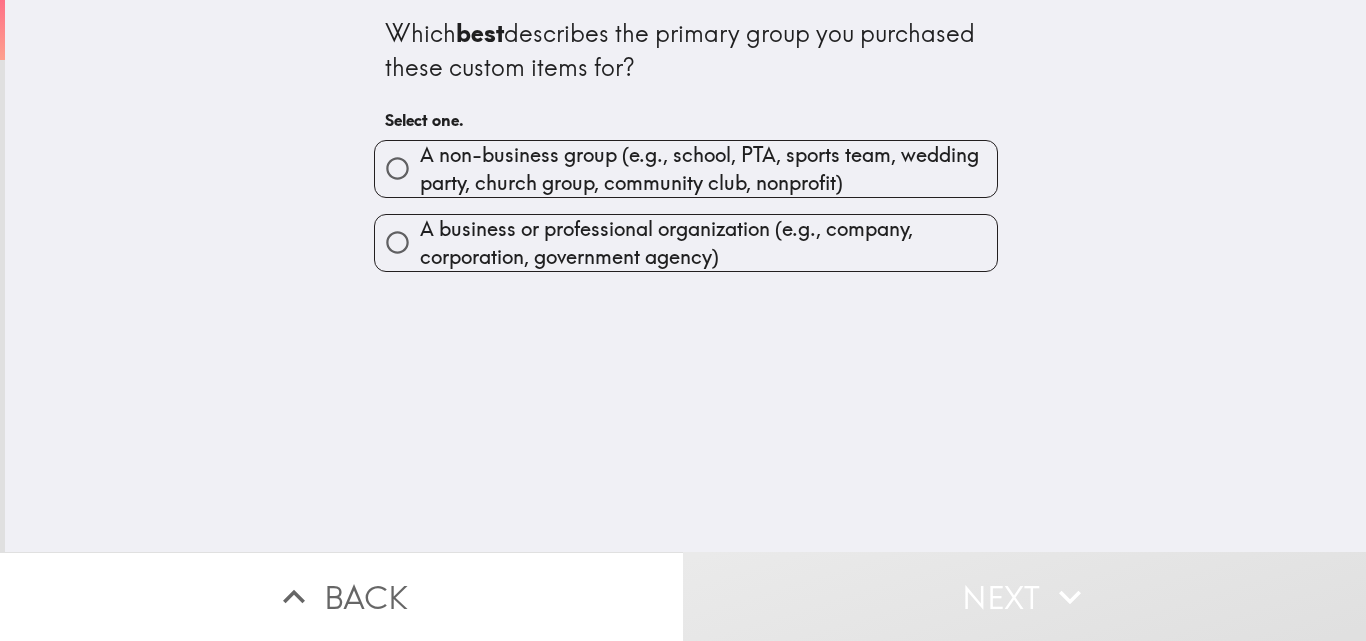 click on "A business or professional organization (e.g., company, corporation, government agency)" at bounding box center (708, 243) 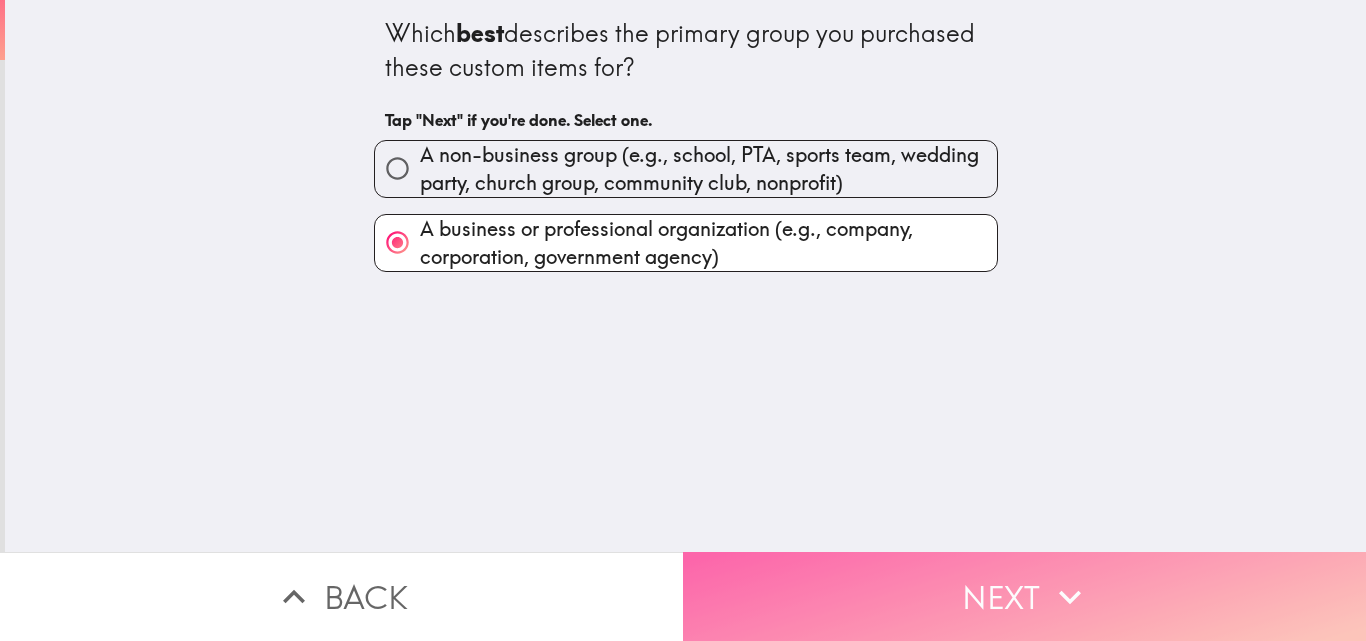 click on "Next" at bounding box center (1024, 596) 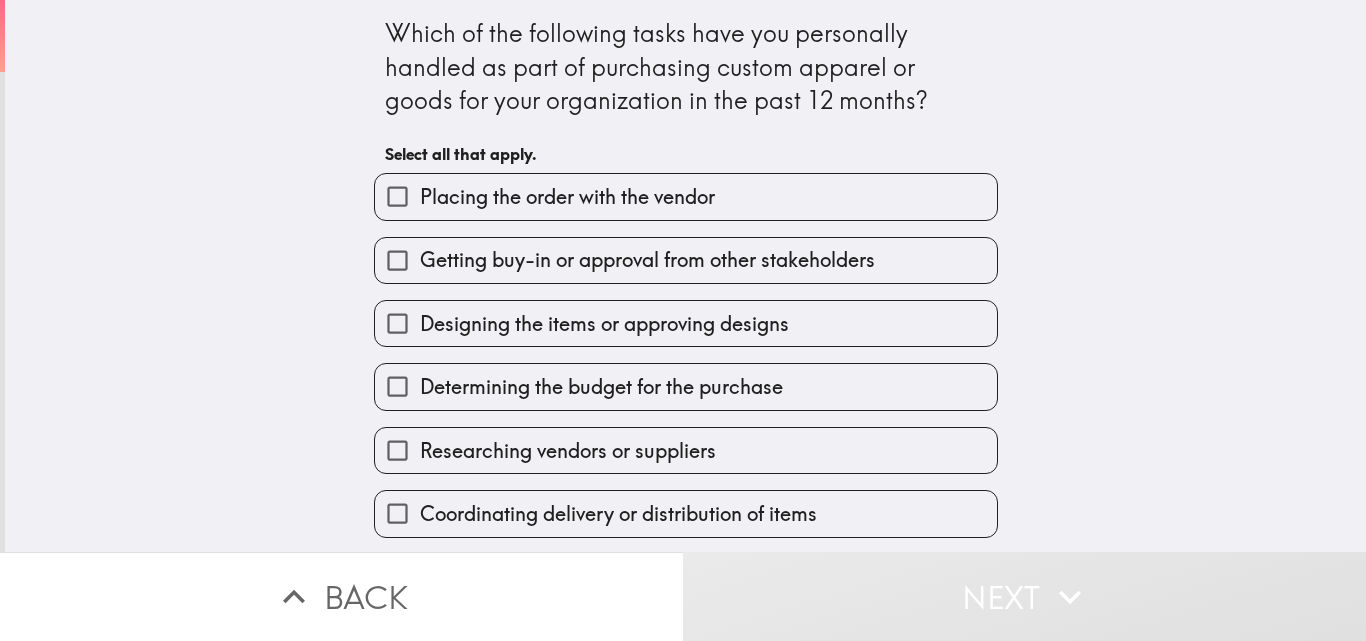 scroll, scrollTop: 138, scrollLeft: 0, axis: vertical 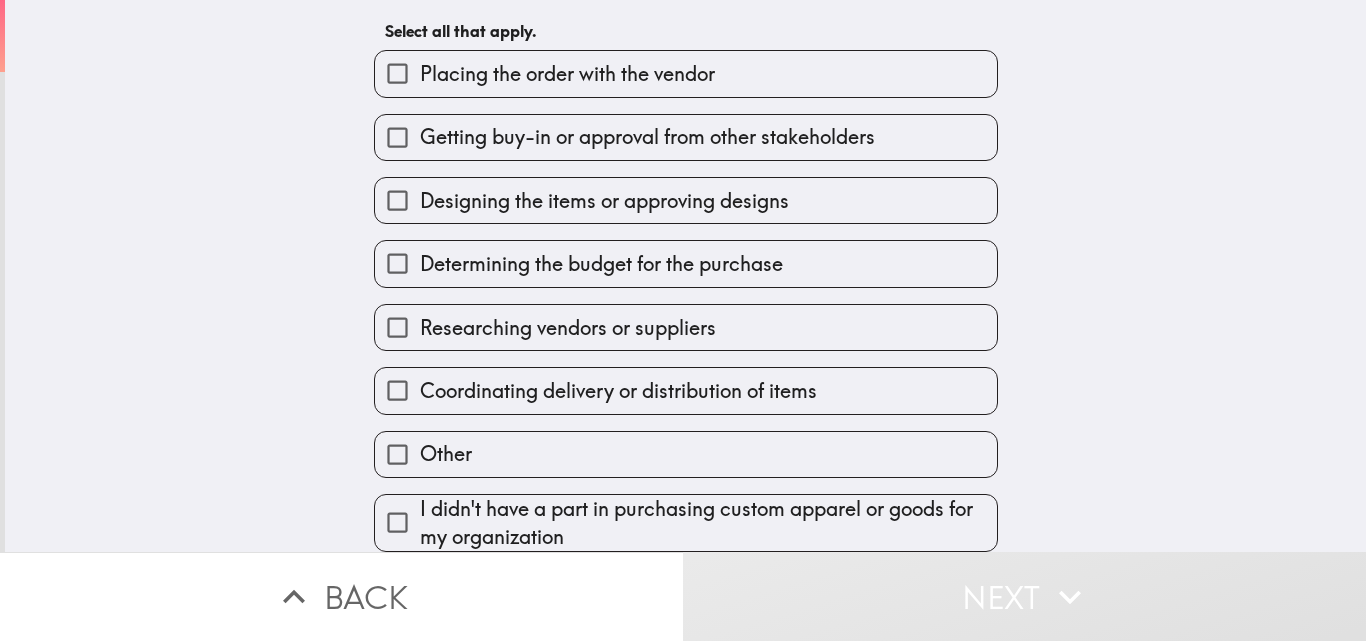 click on "Coordinating delivery or distribution of items" at bounding box center (686, 390) 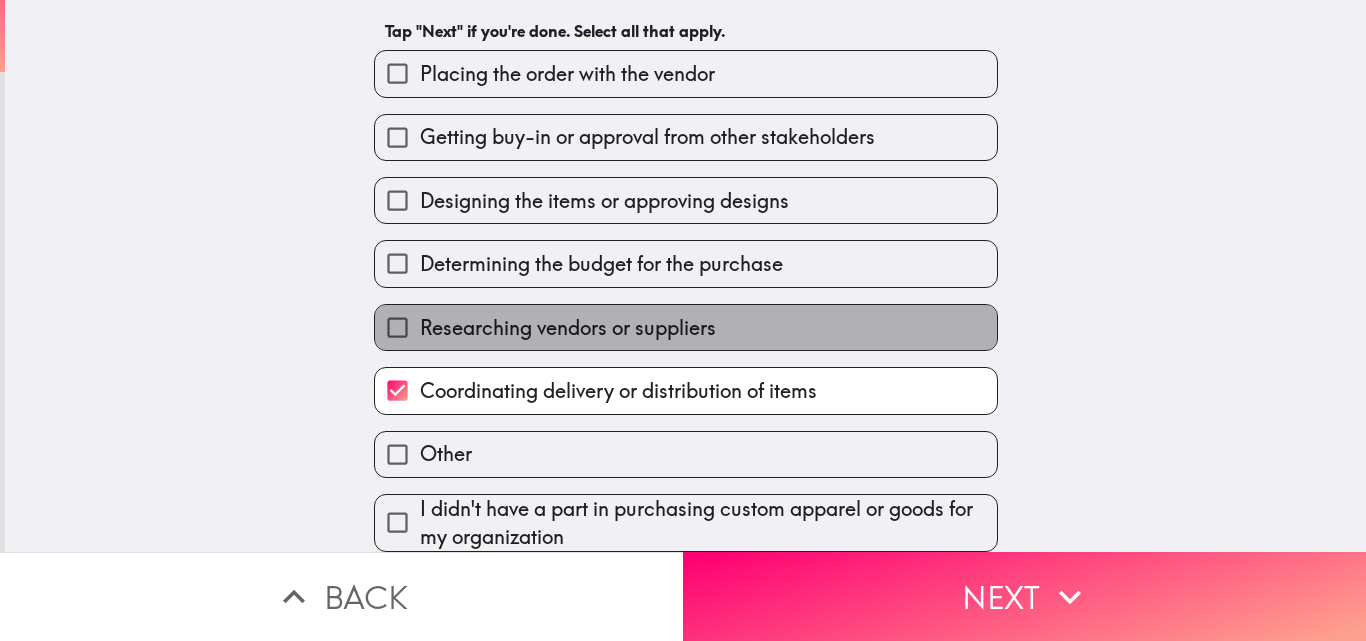 click on "Researching vendors or suppliers" at bounding box center (568, 328) 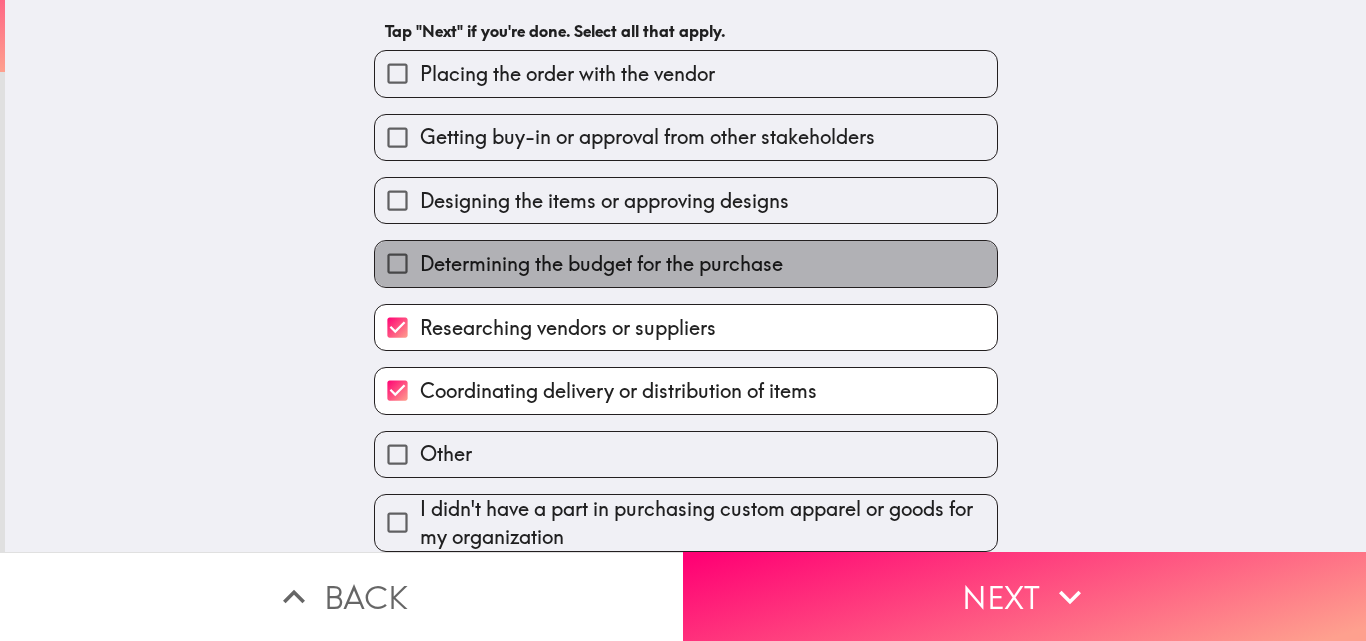 click on "Determining the budget for the purchase" at bounding box center [601, 264] 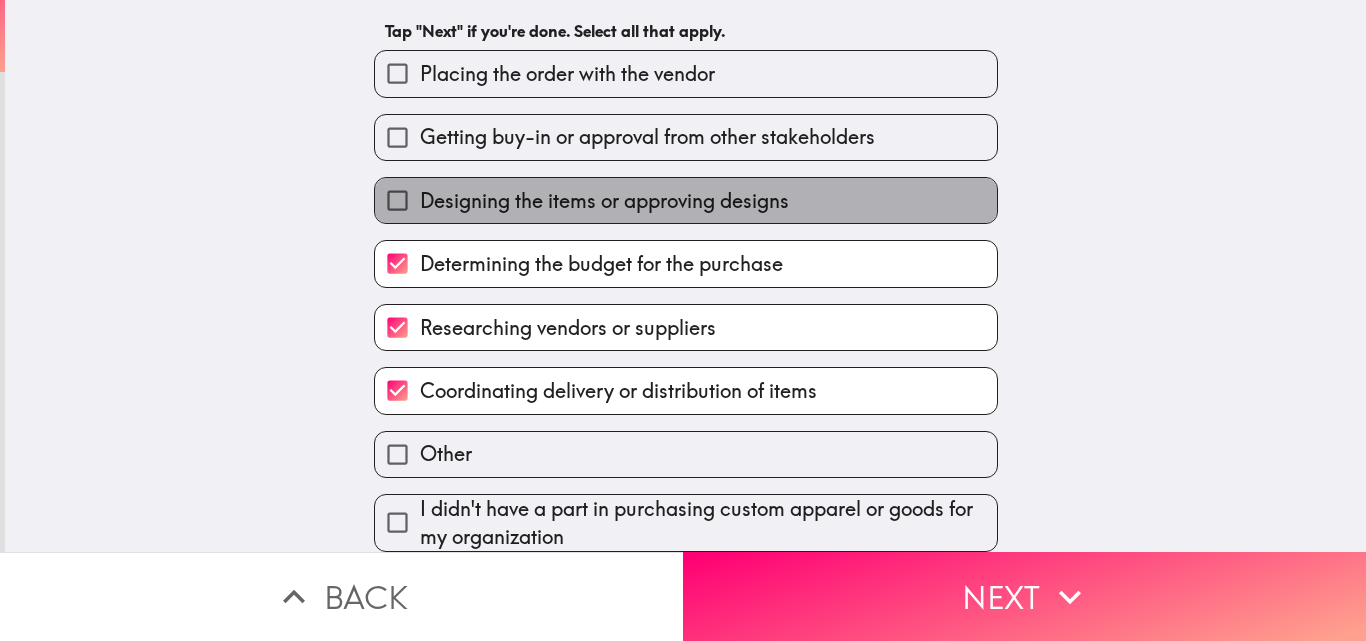 drag, startPoint x: 459, startPoint y: 201, endPoint x: 480, endPoint y: 140, distance: 64.513565 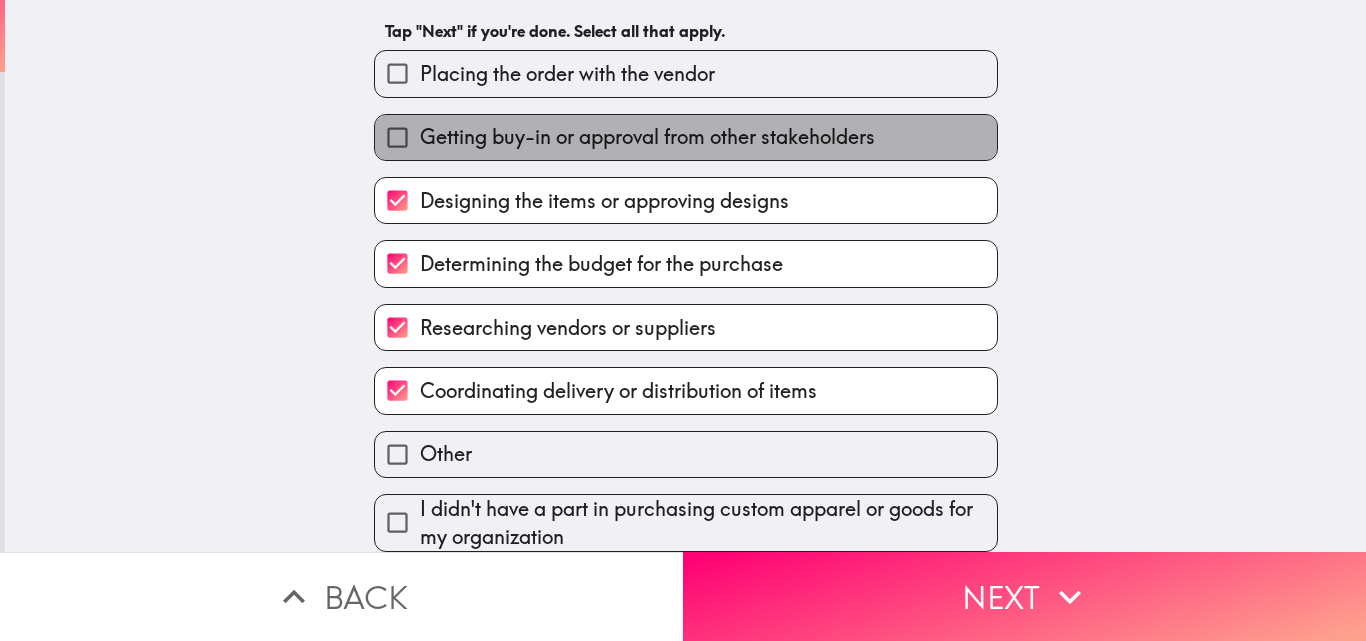 click on "Getting buy-in or approval from other stakeholders" at bounding box center [686, 137] 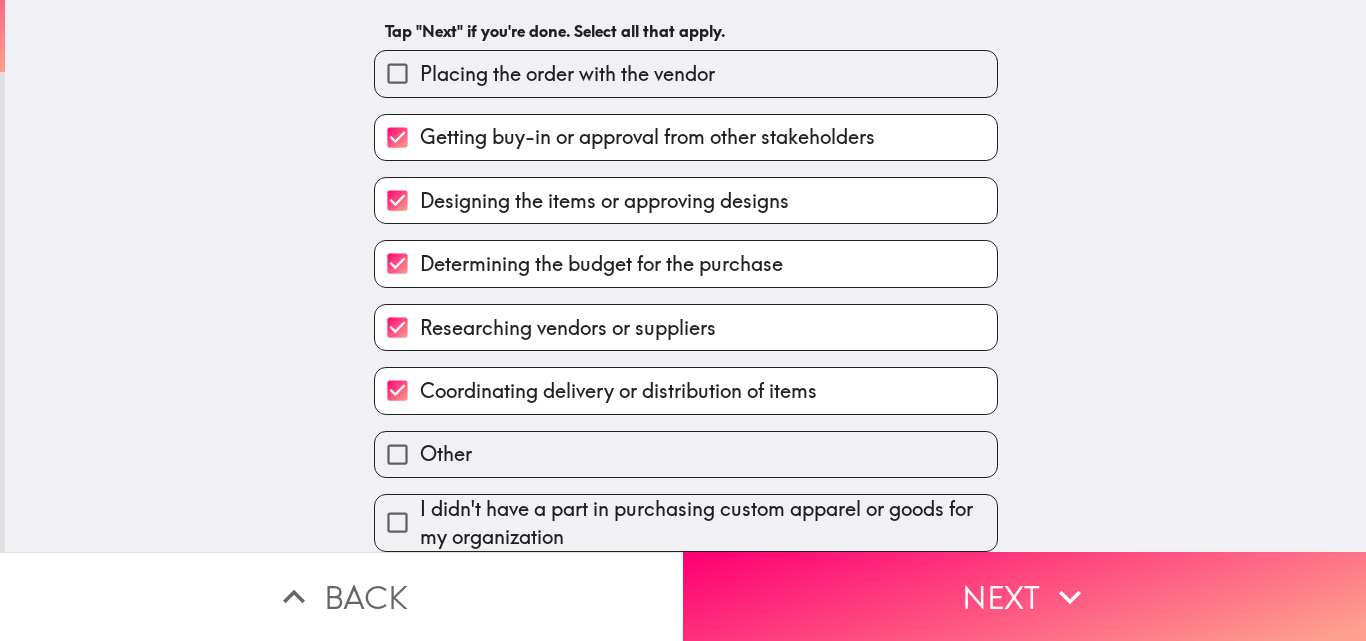 drag, startPoint x: 485, startPoint y: 109, endPoint x: 489, endPoint y: 89, distance: 20.396078 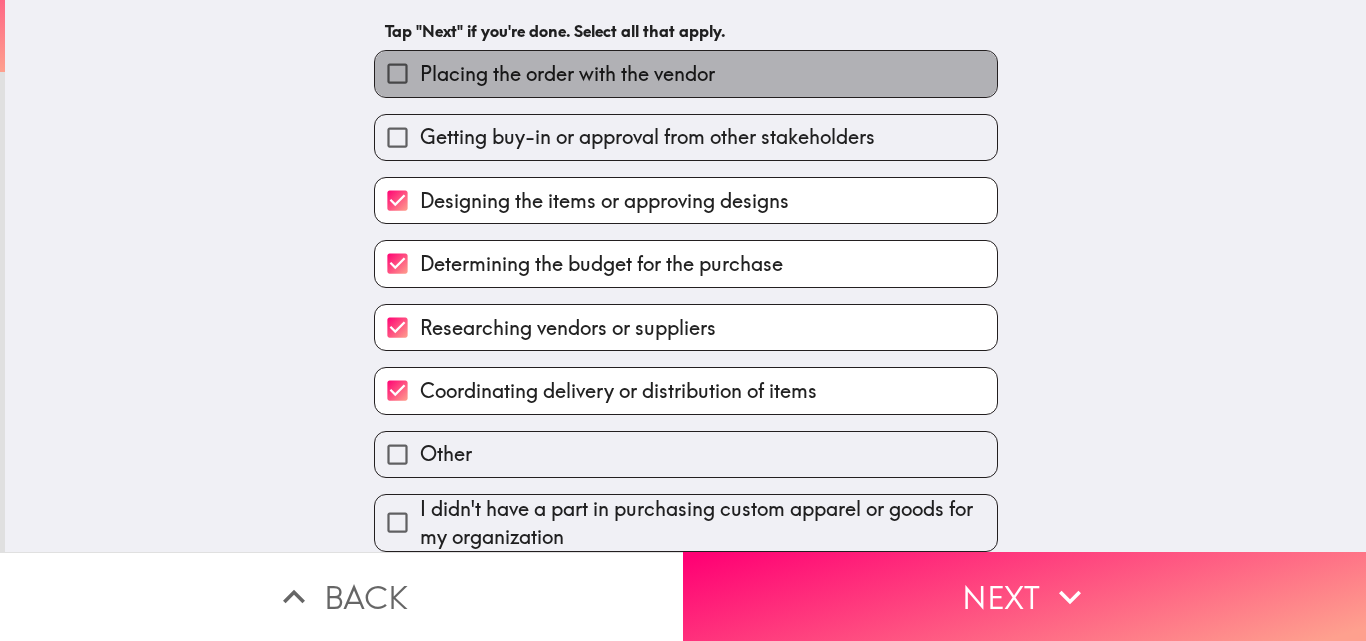 click on "Placing the order with the vendor" at bounding box center [686, 73] 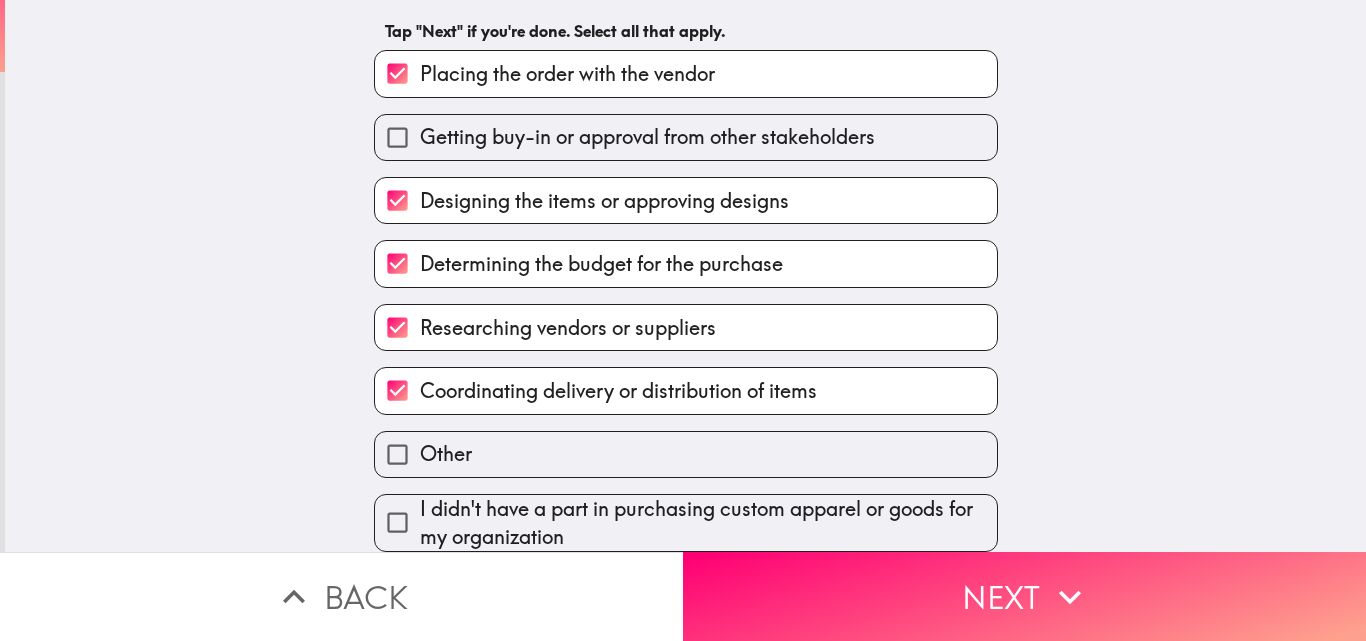 click on "Getting buy-in or approval from other stakeholders" at bounding box center (647, 137) 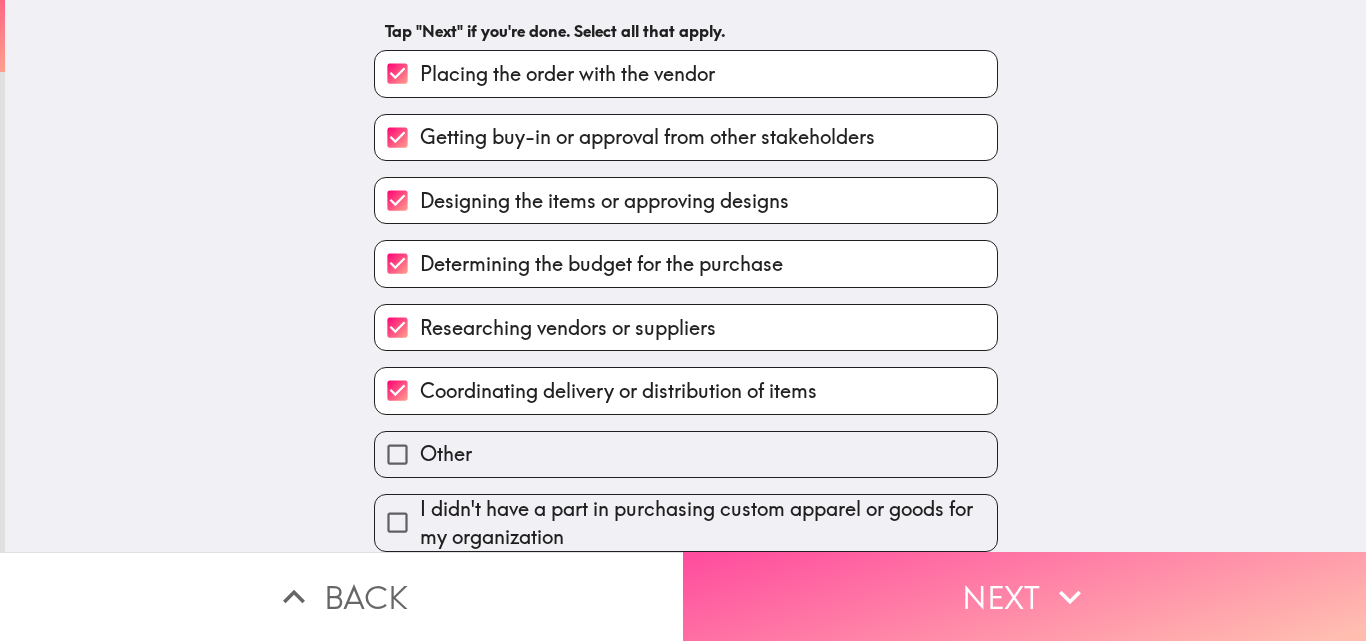 drag, startPoint x: 858, startPoint y: 602, endPoint x: 638, endPoint y: 376, distance: 315.39816 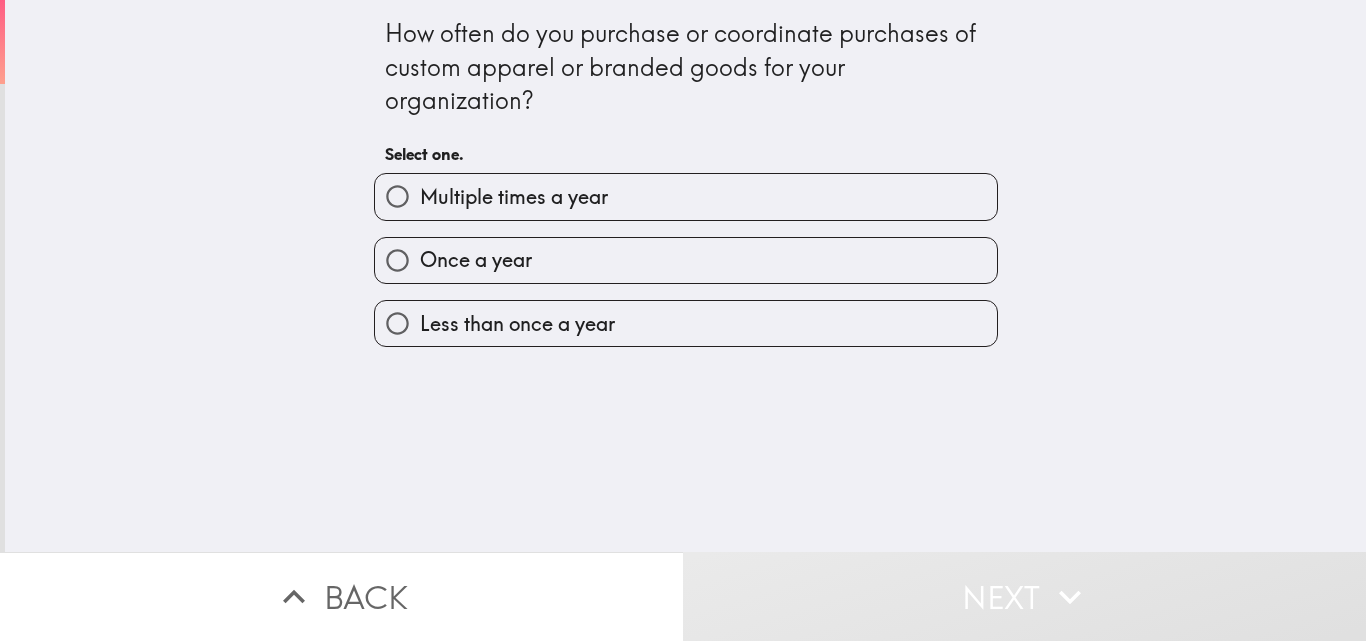 scroll, scrollTop: 0, scrollLeft: 0, axis: both 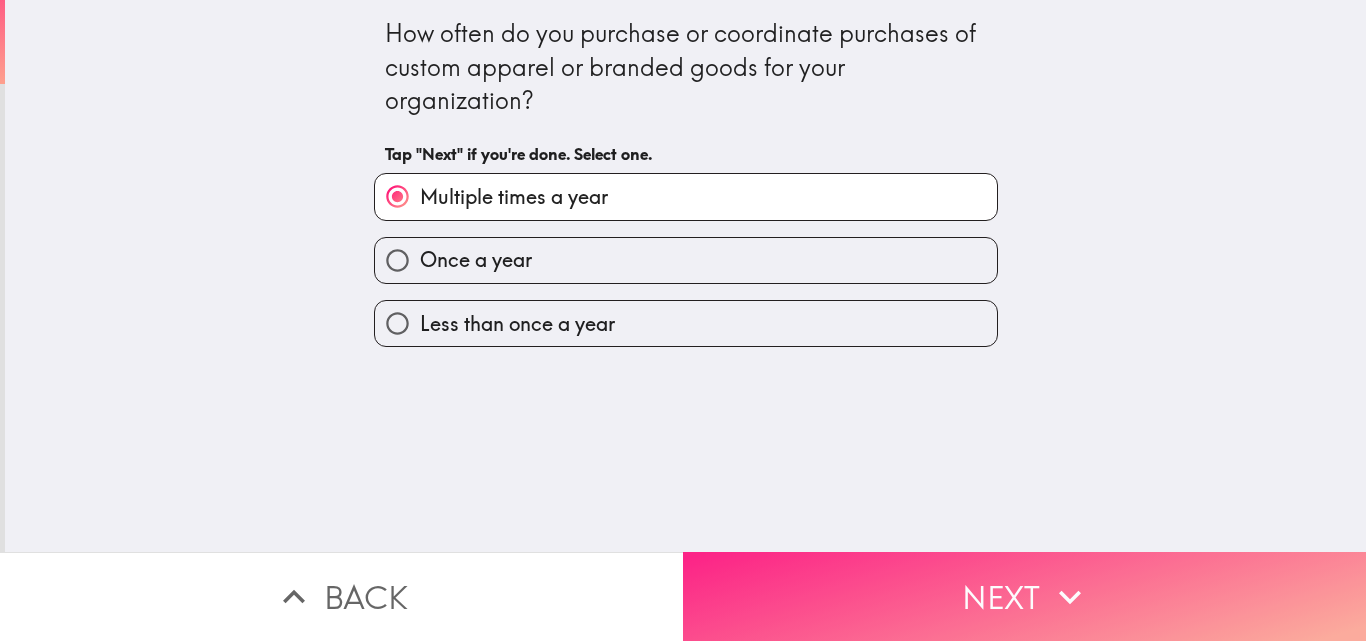 click on "Next" at bounding box center (1024, 596) 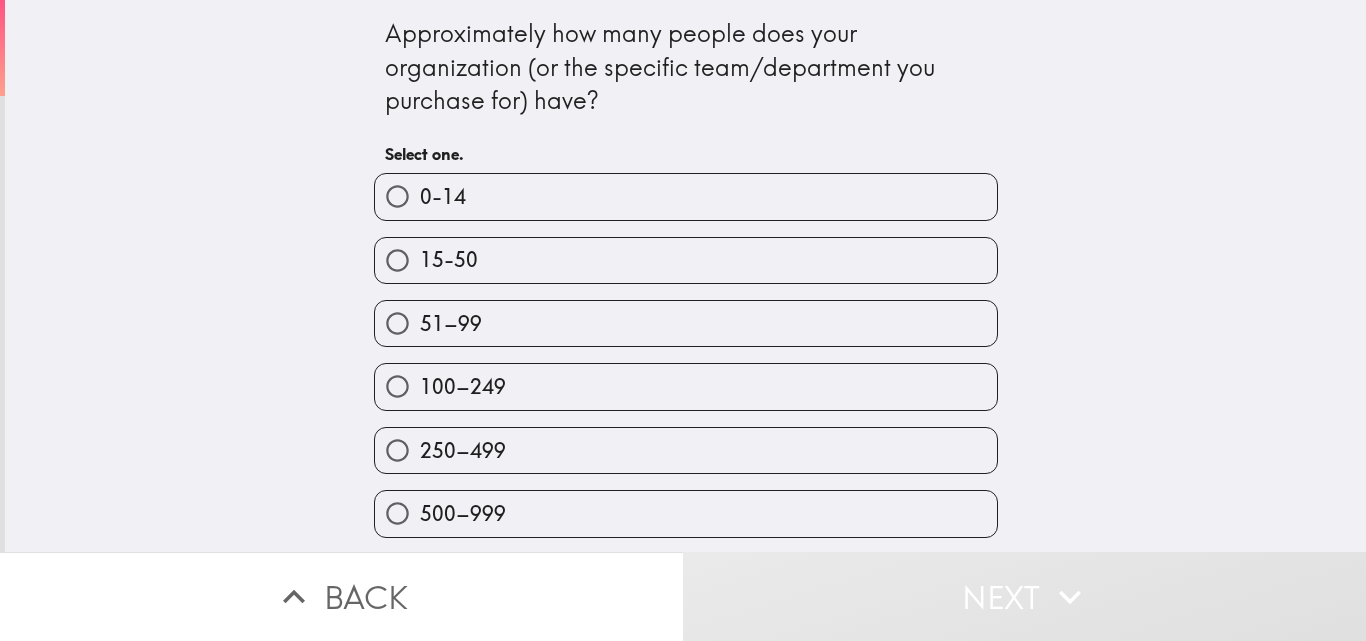 scroll, scrollTop: 64, scrollLeft: 0, axis: vertical 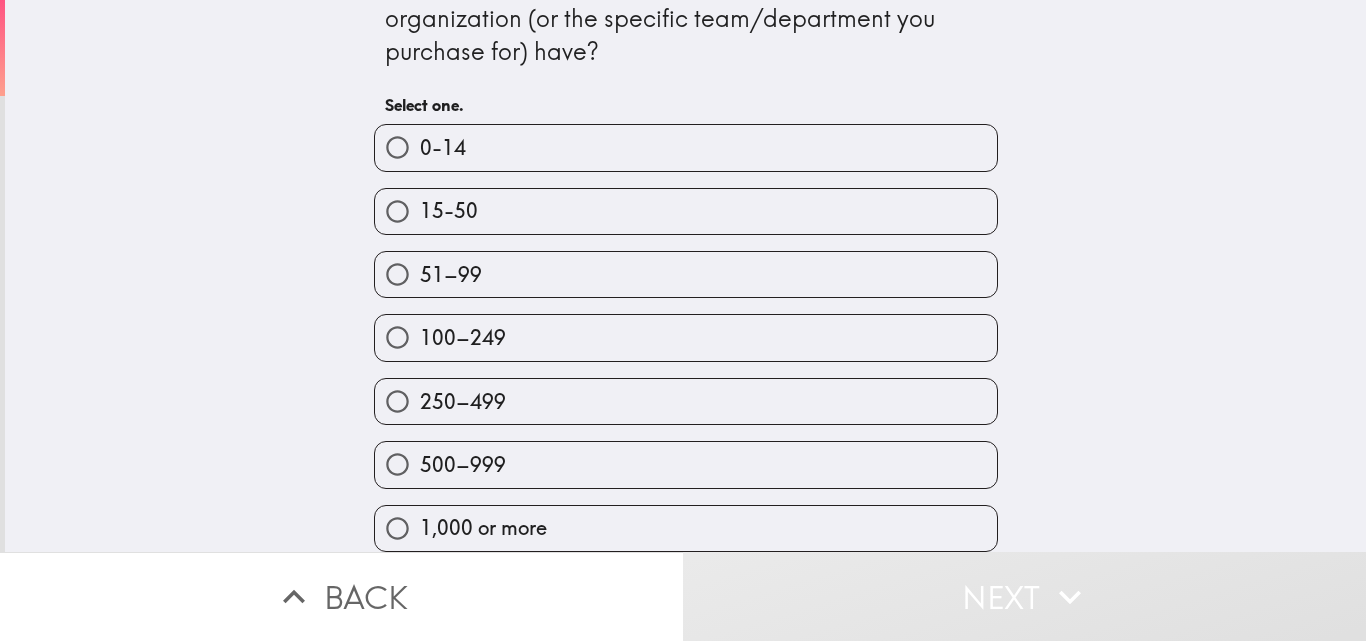 click on "1,000 or more" at bounding box center [483, 528] 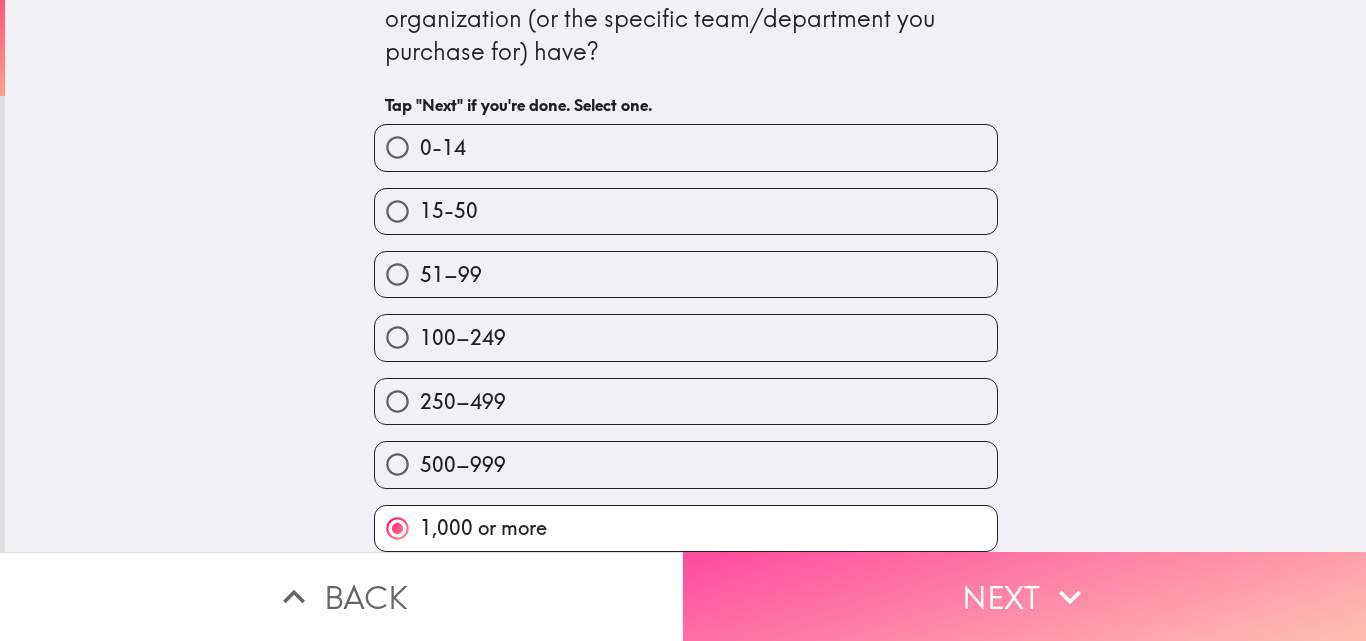 drag, startPoint x: 796, startPoint y: 570, endPoint x: 764, endPoint y: 536, distance: 46.69047 